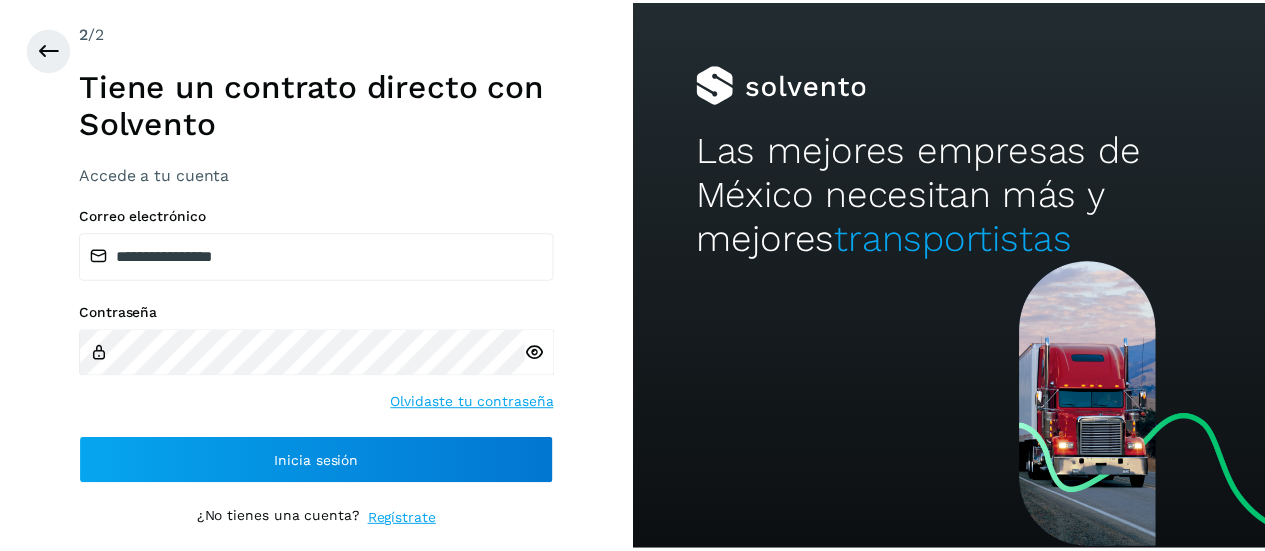 scroll, scrollTop: 0, scrollLeft: 0, axis: both 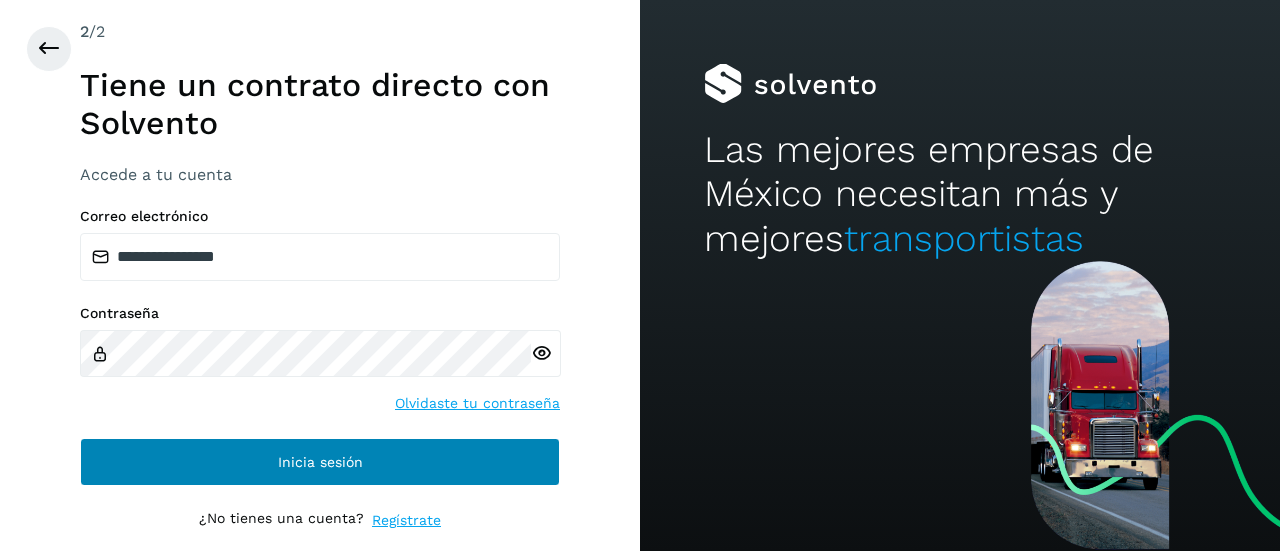click on "Inicia sesión" at bounding box center [320, 462] 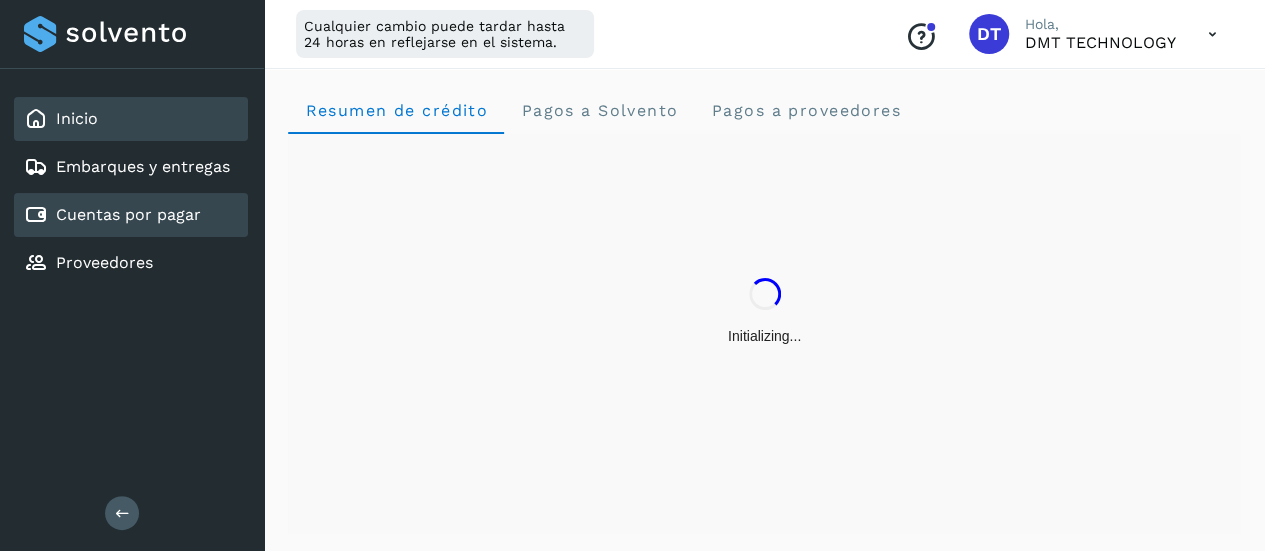 click on "Cuentas por pagar" at bounding box center [128, 214] 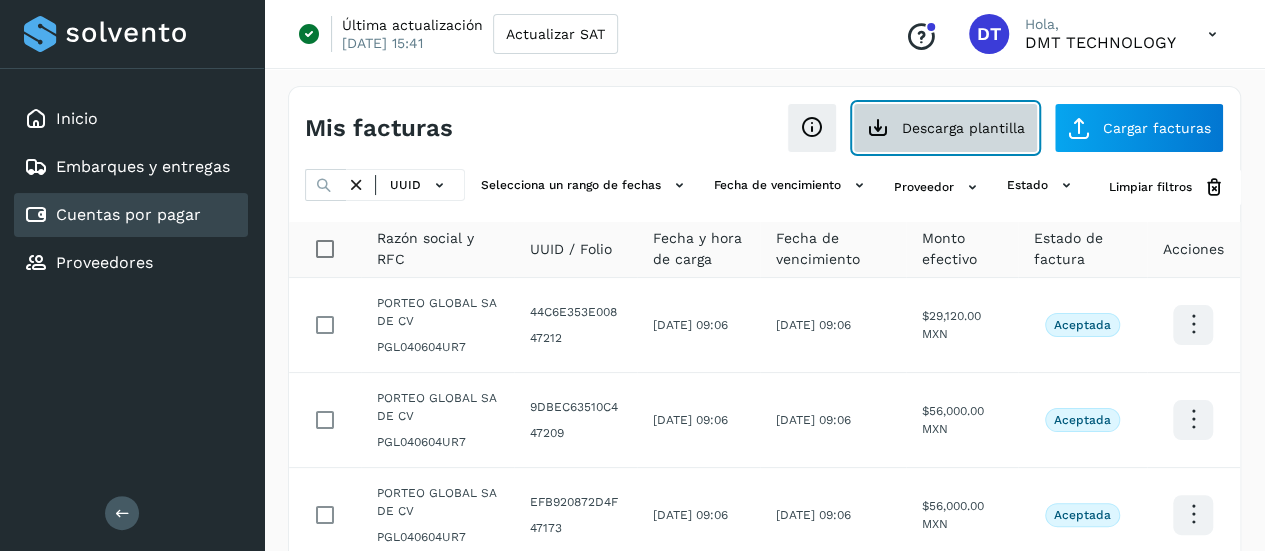 click on "Descarga plantilla" 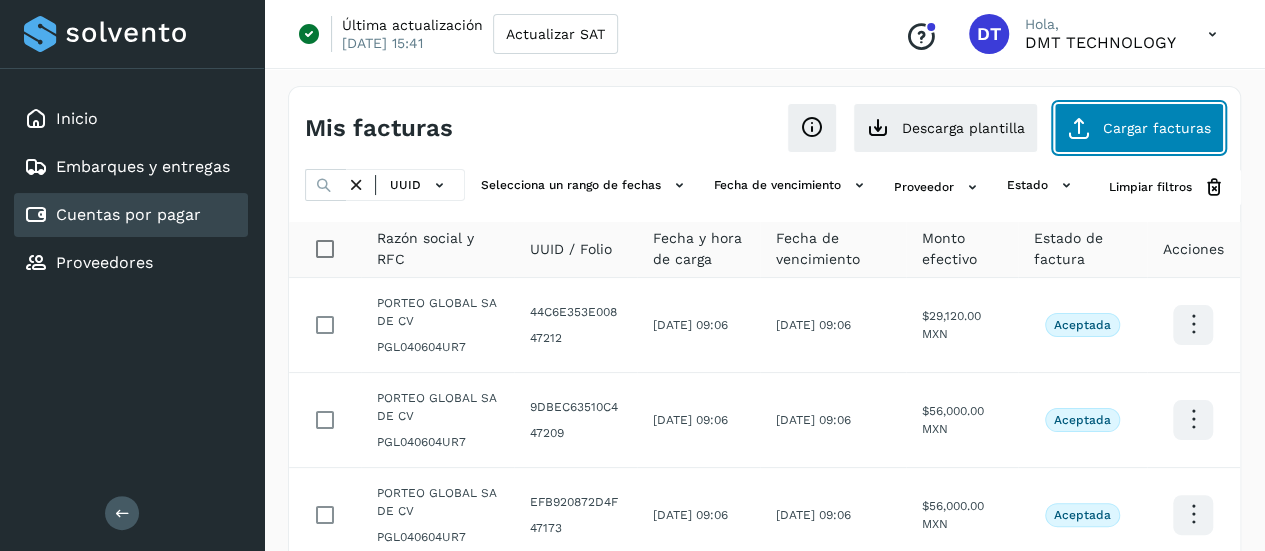 click on "Cargar facturas" 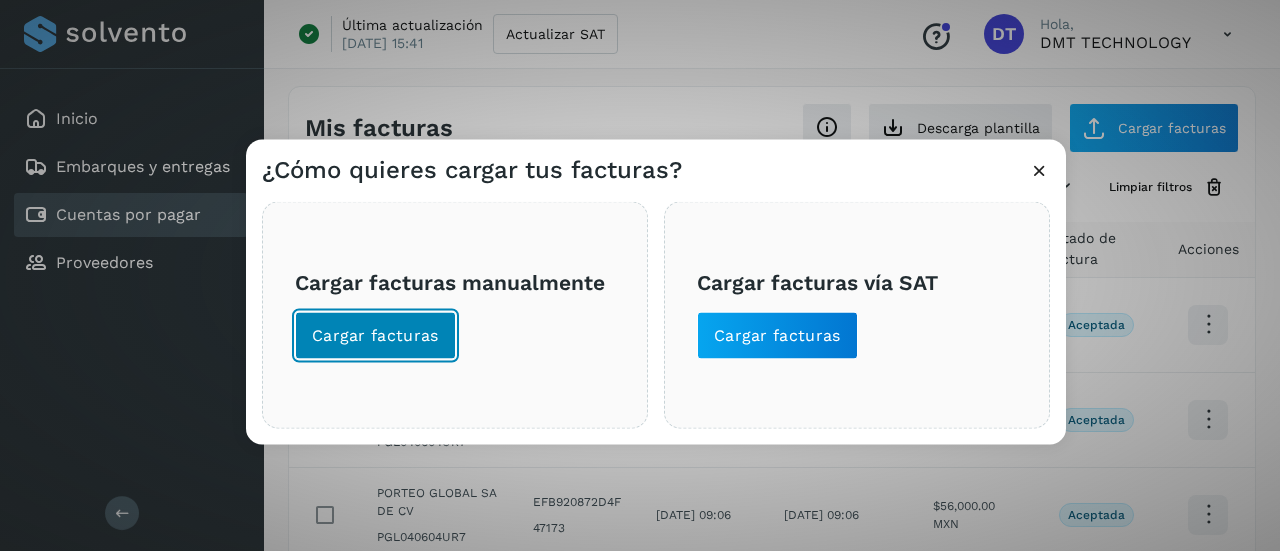 click on "Cargar facturas" 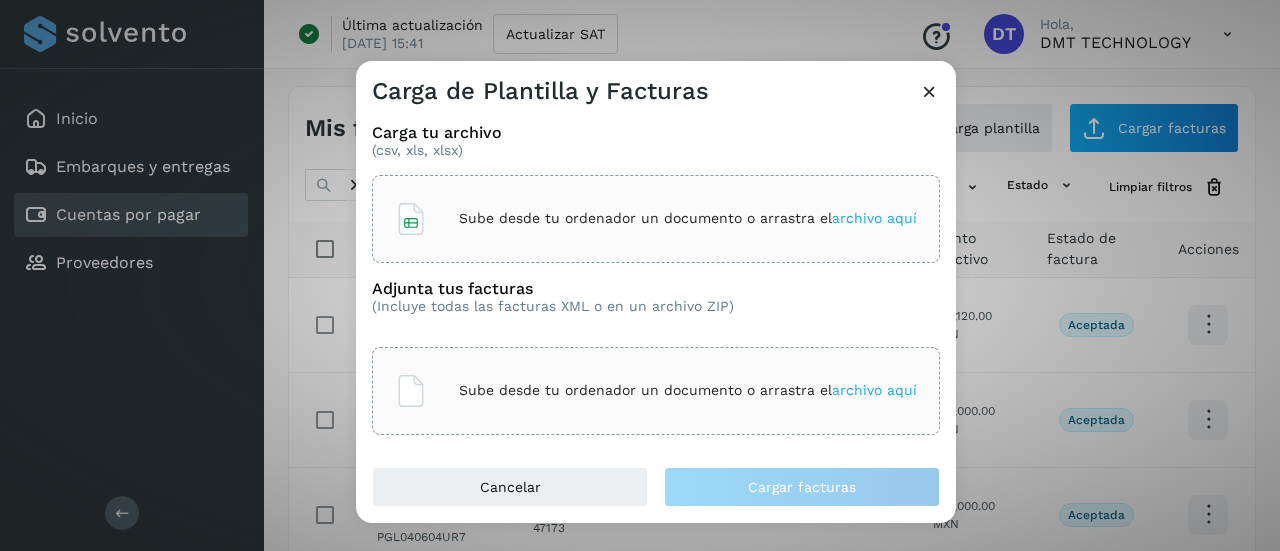 click on "Sube desde tu ordenador un documento o arrastra el  archivo aquí" at bounding box center [688, 218] 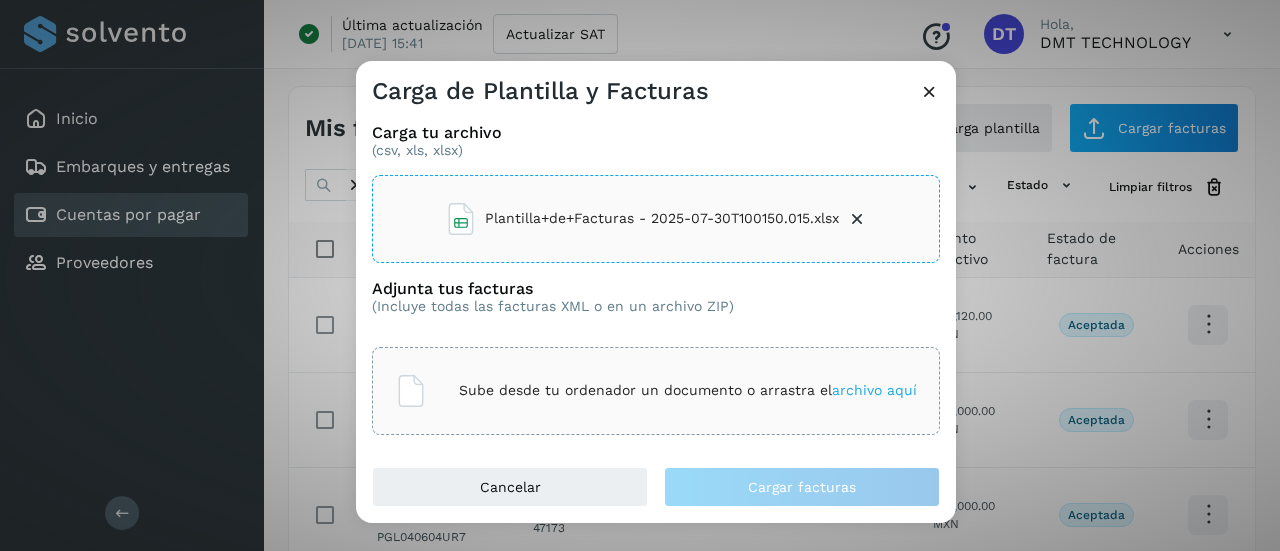 click at bounding box center [411, 391] 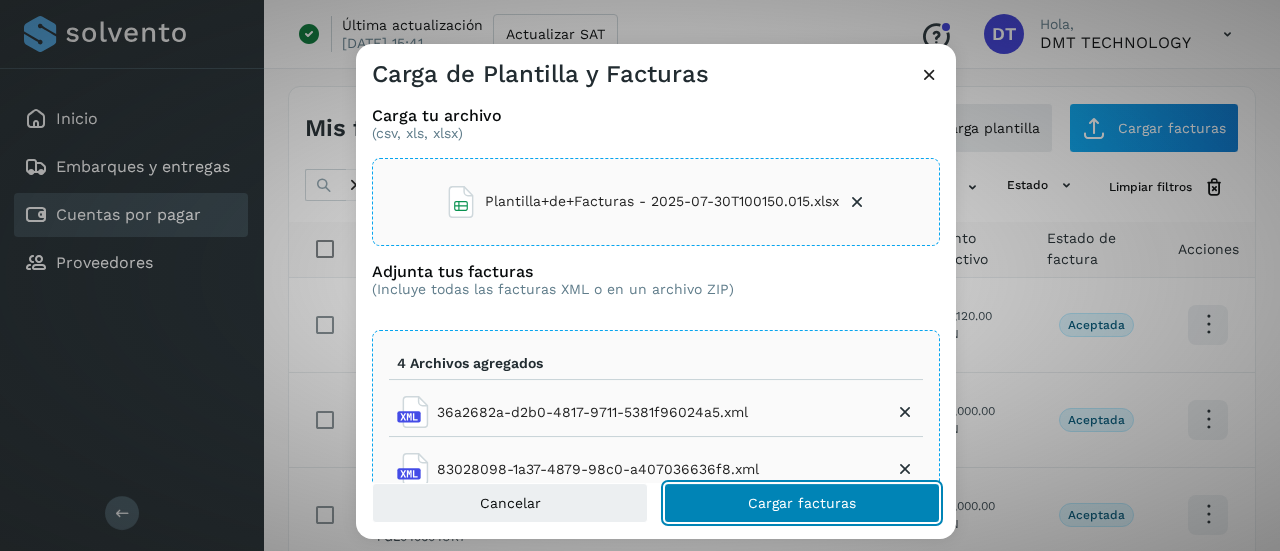 click on "Cargar facturas" 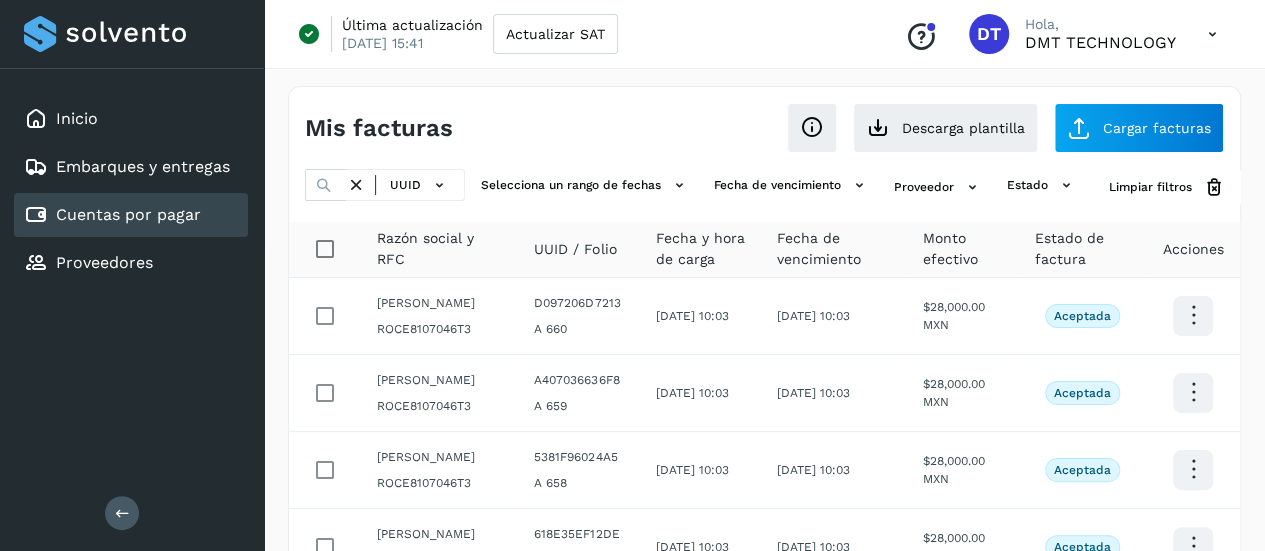 click at bounding box center (356, 185) 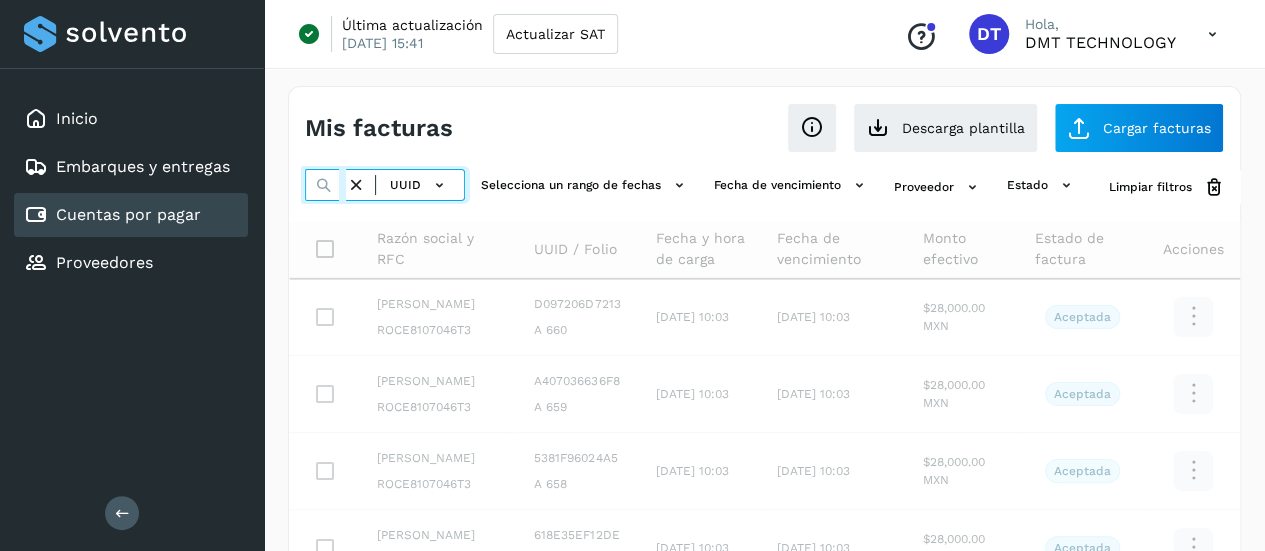 click at bounding box center [325, 185] 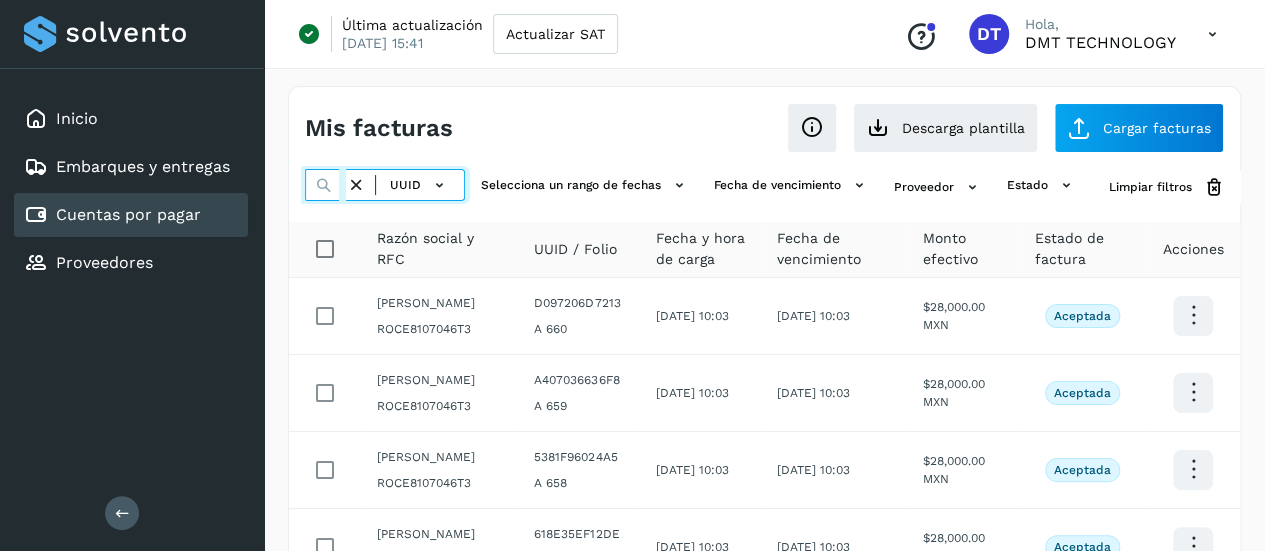 paste on "**********" 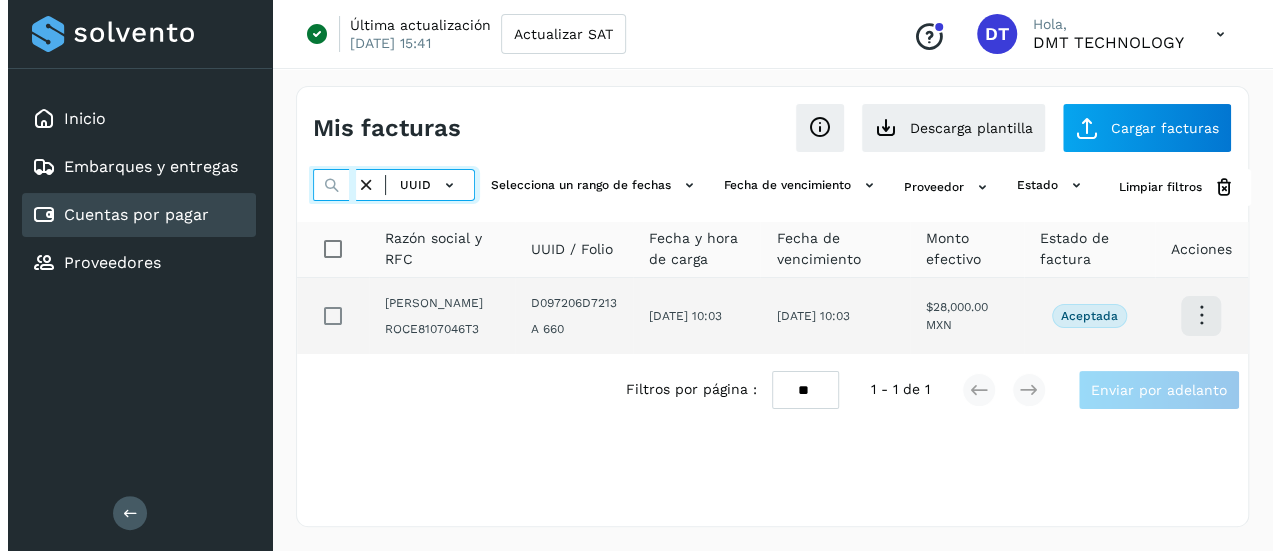 scroll, scrollTop: 0, scrollLeft: 294, axis: horizontal 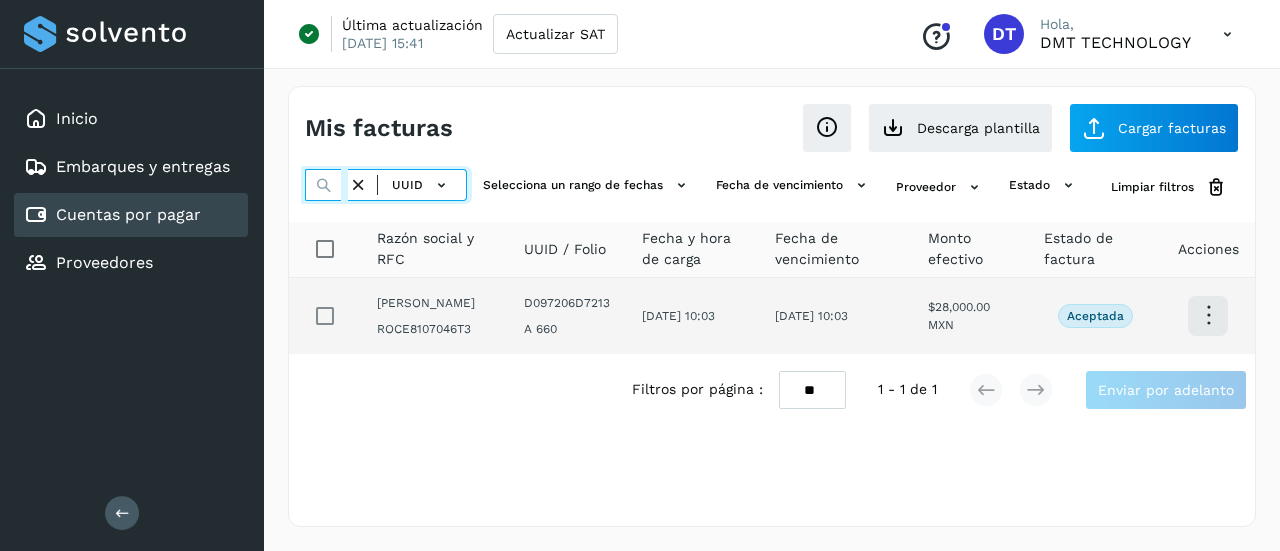 type on "**********" 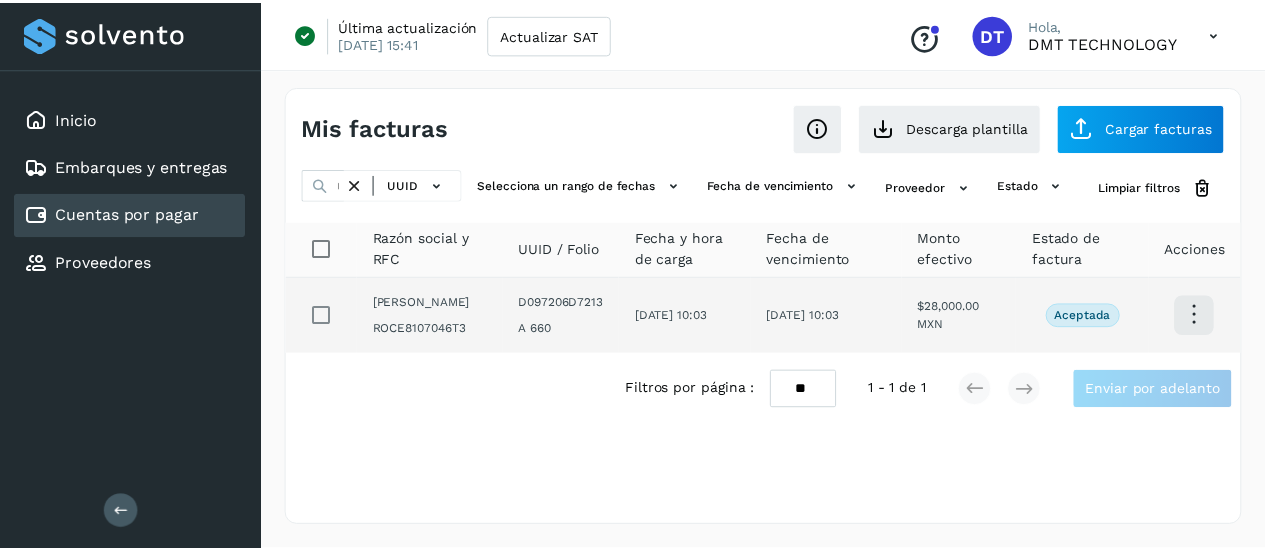 scroll, scrollTop: 0, scrollLeft: 0, axis: both 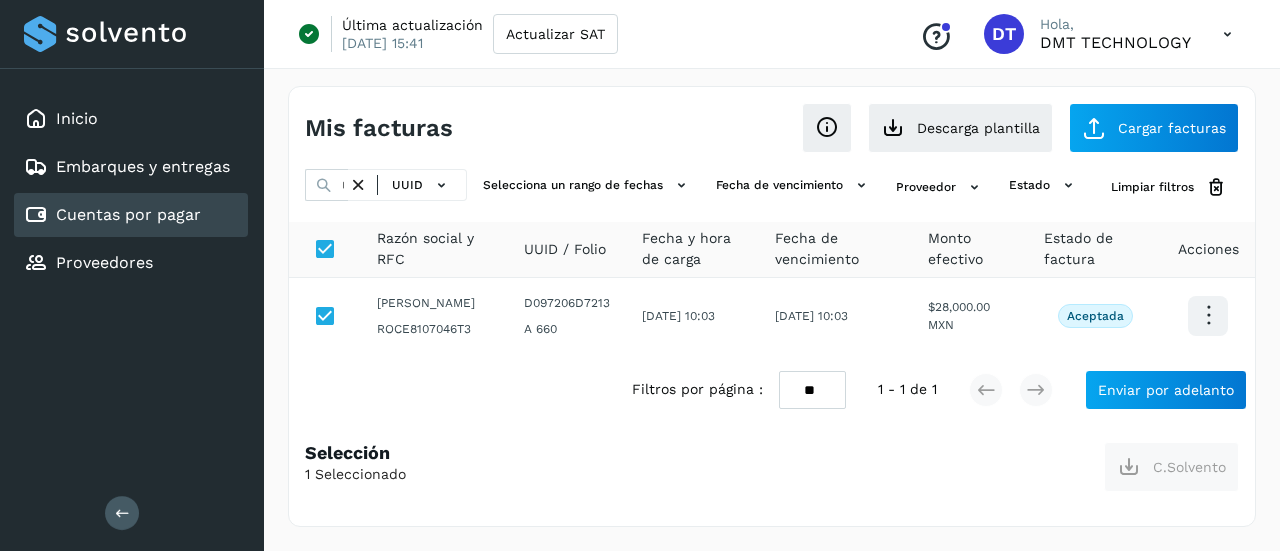 click at bounding box center [358, 185] 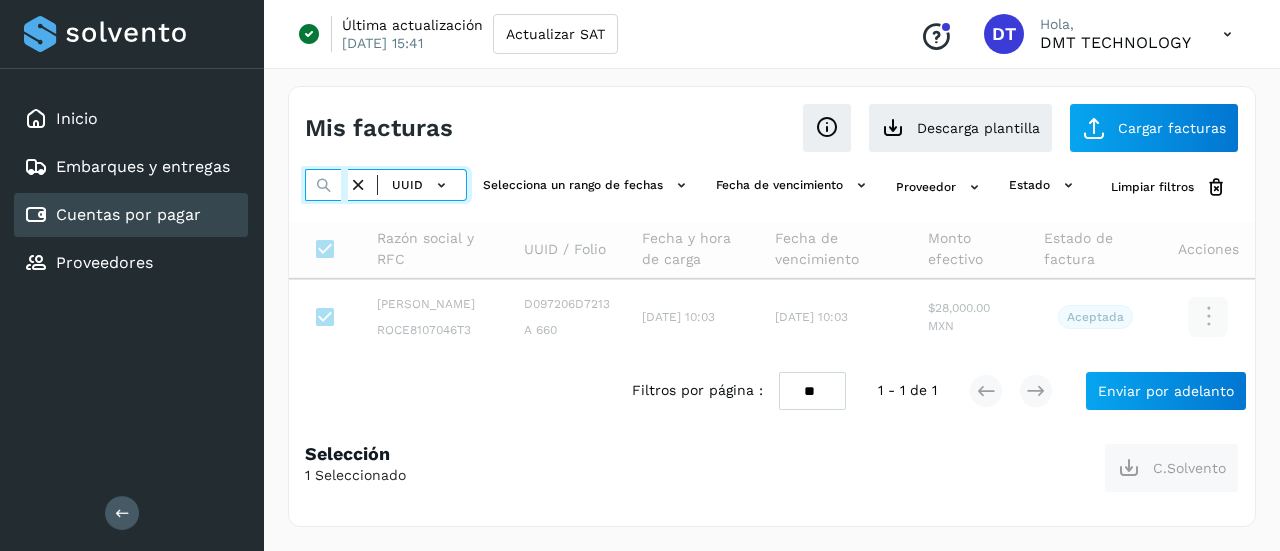 click at bounding box center (326, 185) 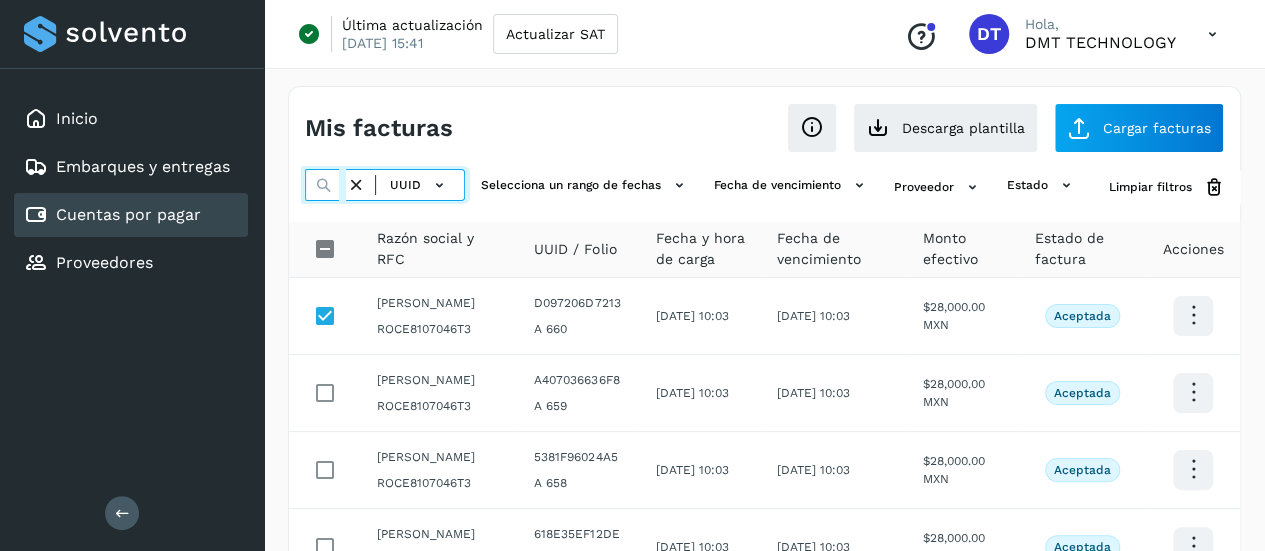paste on "**********" 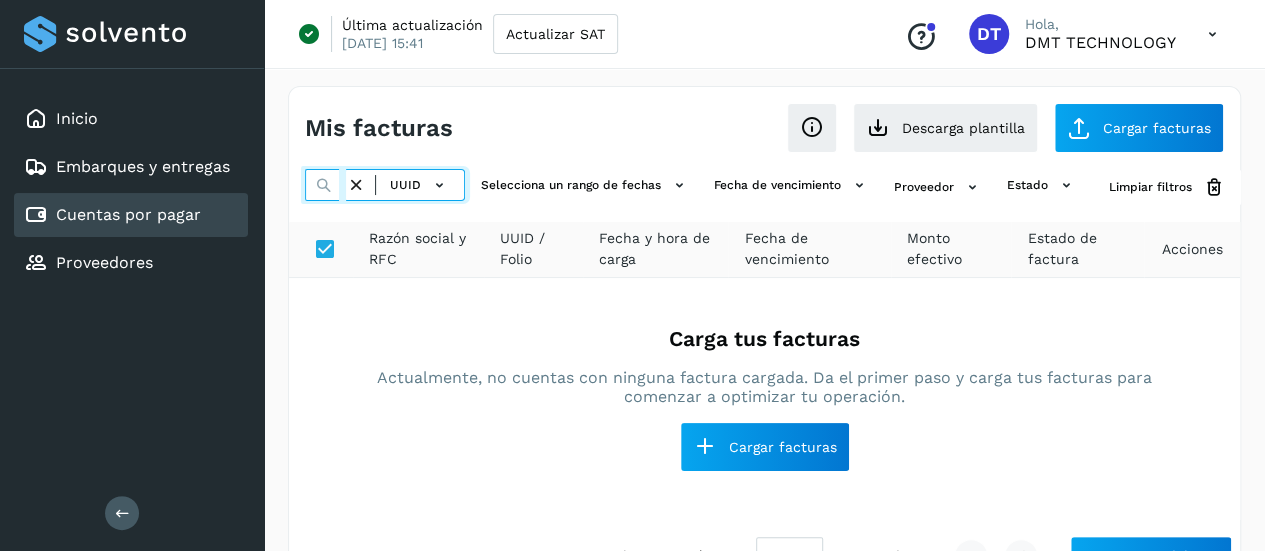 type on "**********" 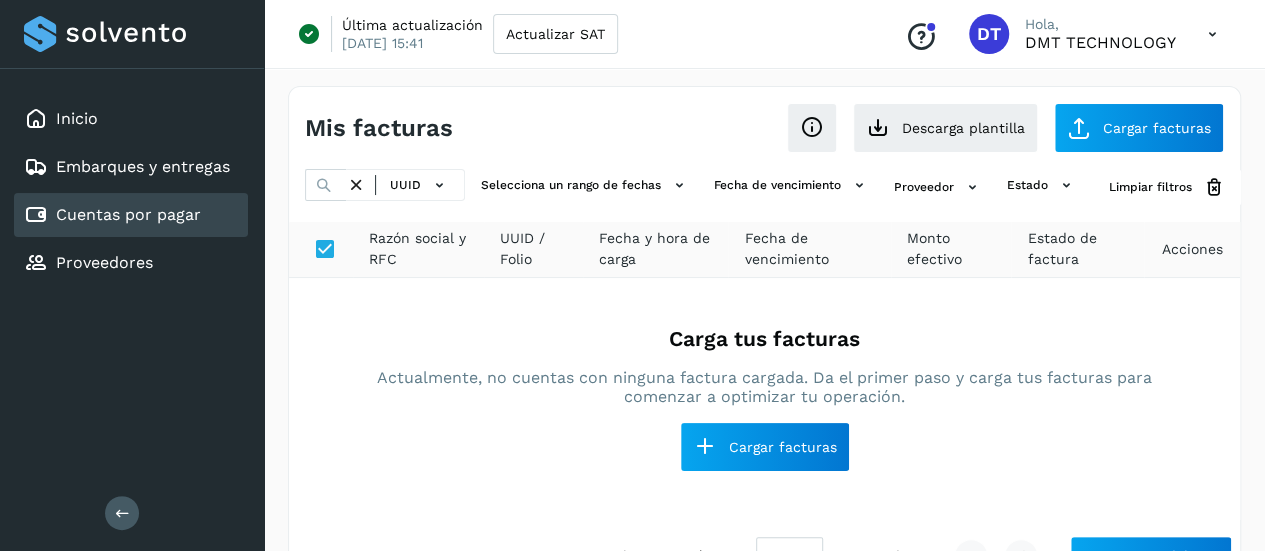 click at bounding box center (356, 185) 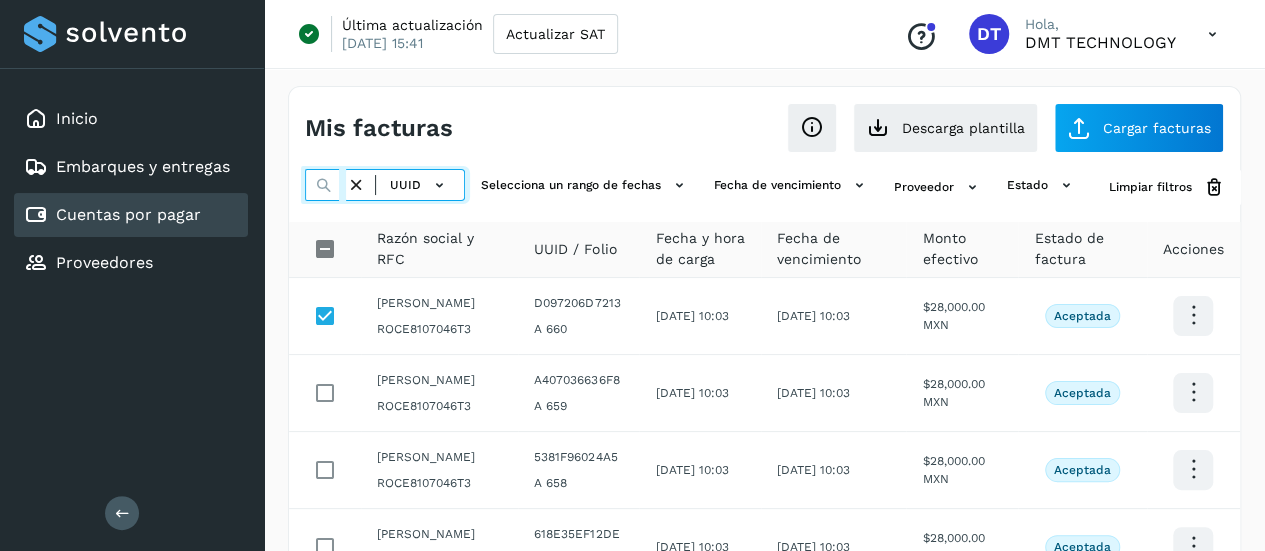 click at bounding box center [325, 185] 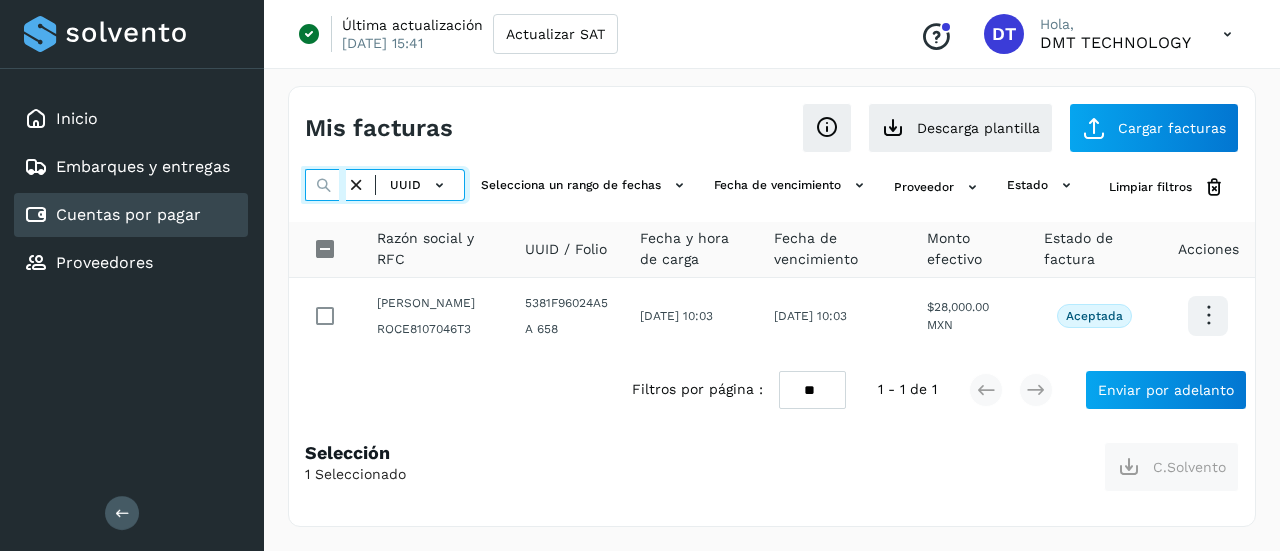 scroll, scrollTop: 0, scrollLeft: 286, axis: horizontal 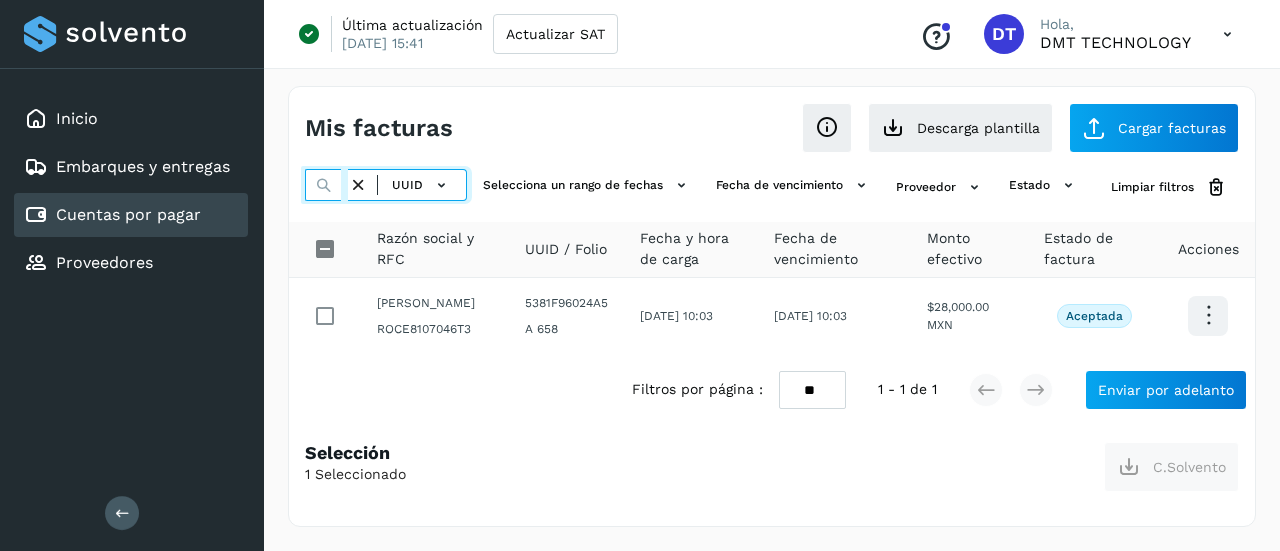 type on "**********" 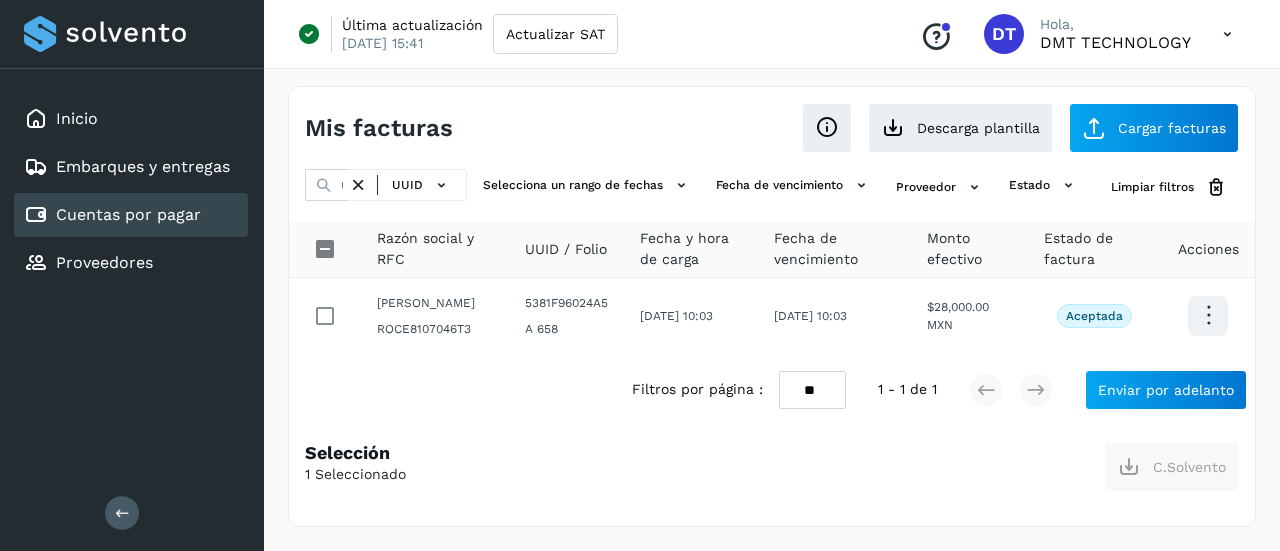 scroll, scrollTop: 0, scrollLeft: 0, axis: both 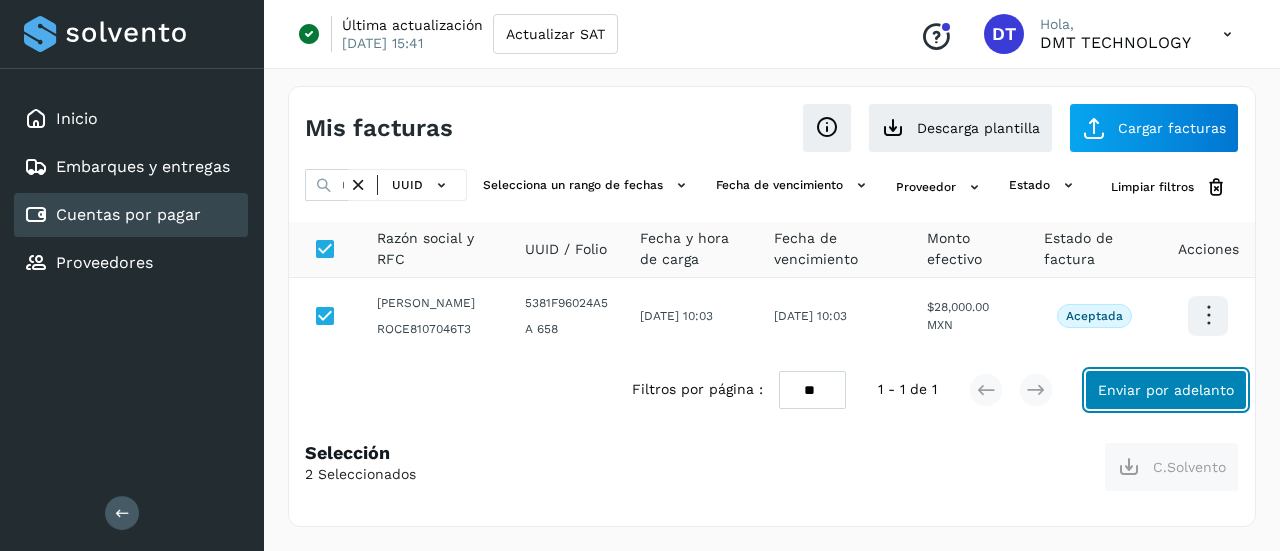 click on "Enviar por adelanto" 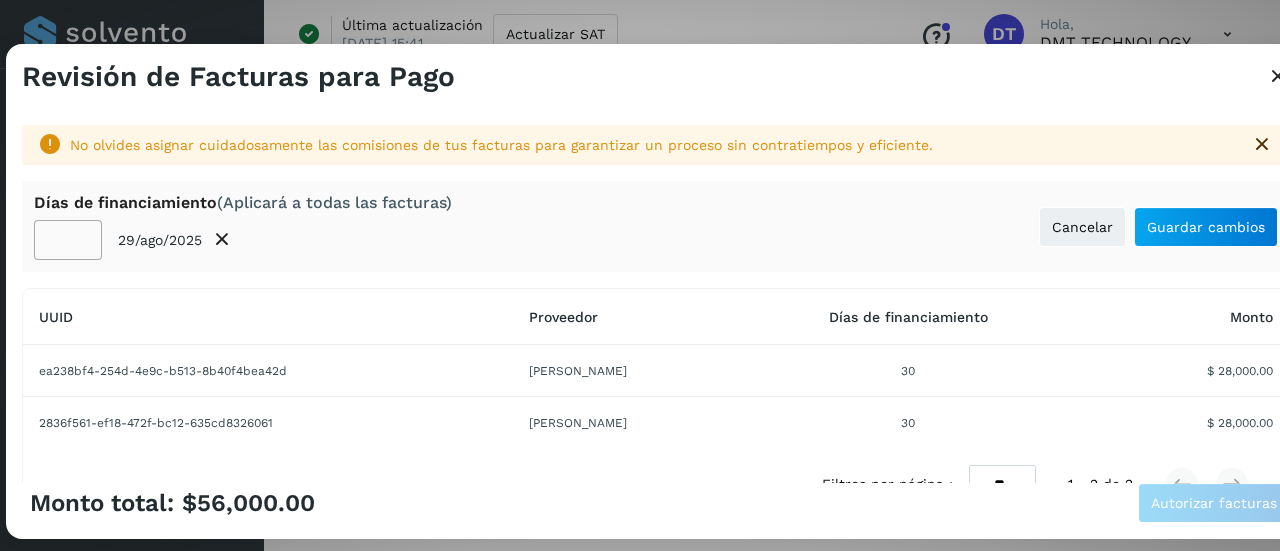 click on "**" 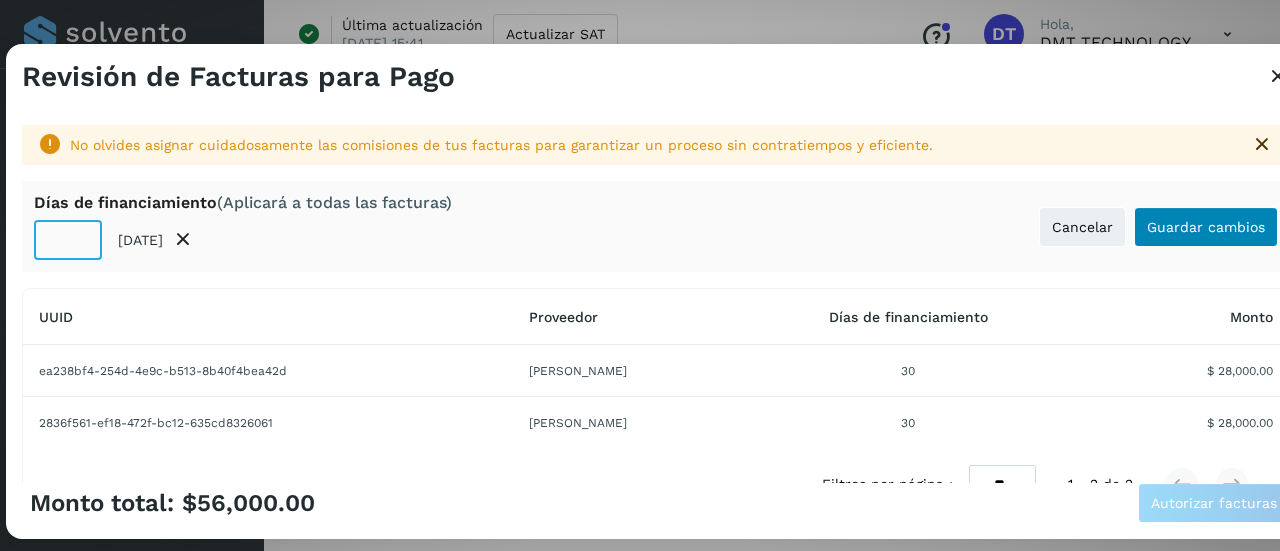 type on "**" 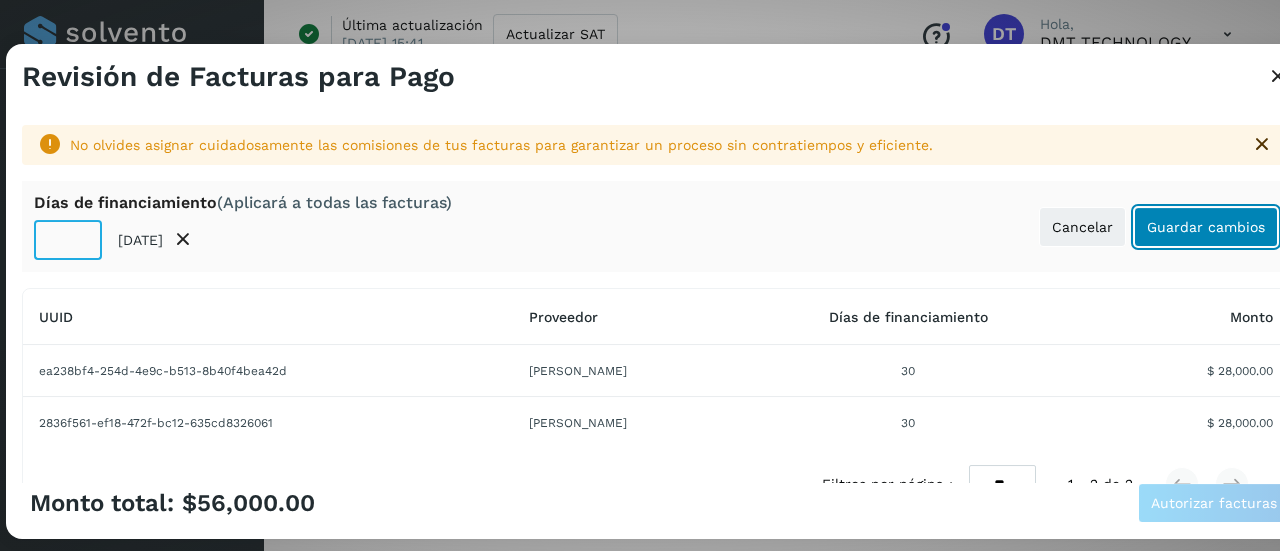 click on "Guardar cambios" at bounding box center [1206, 227] 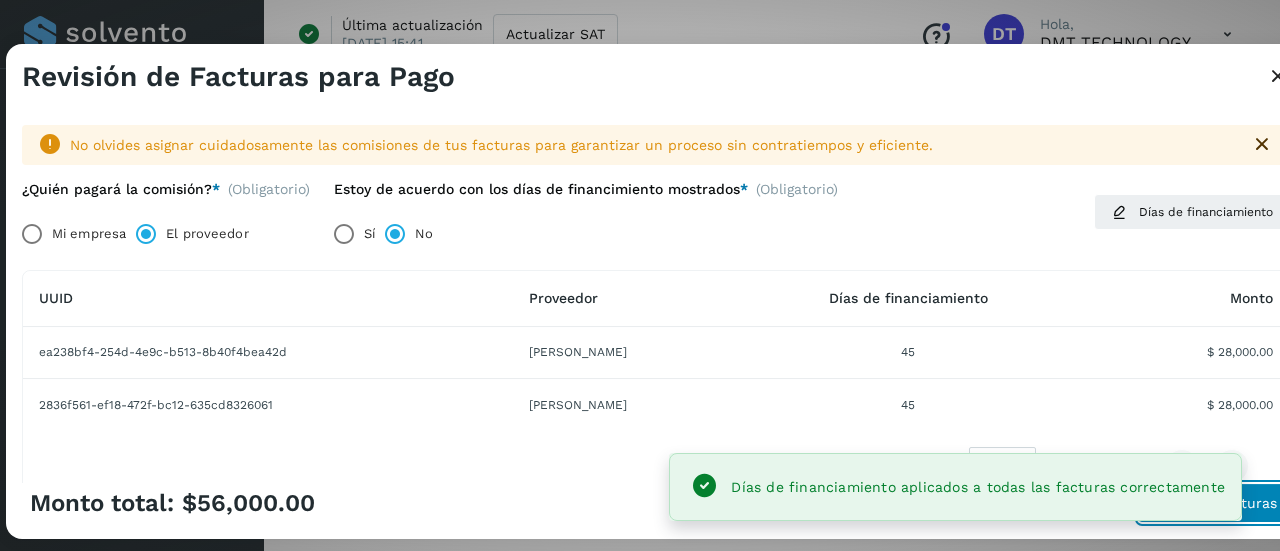 click on "Autorizar facturas" 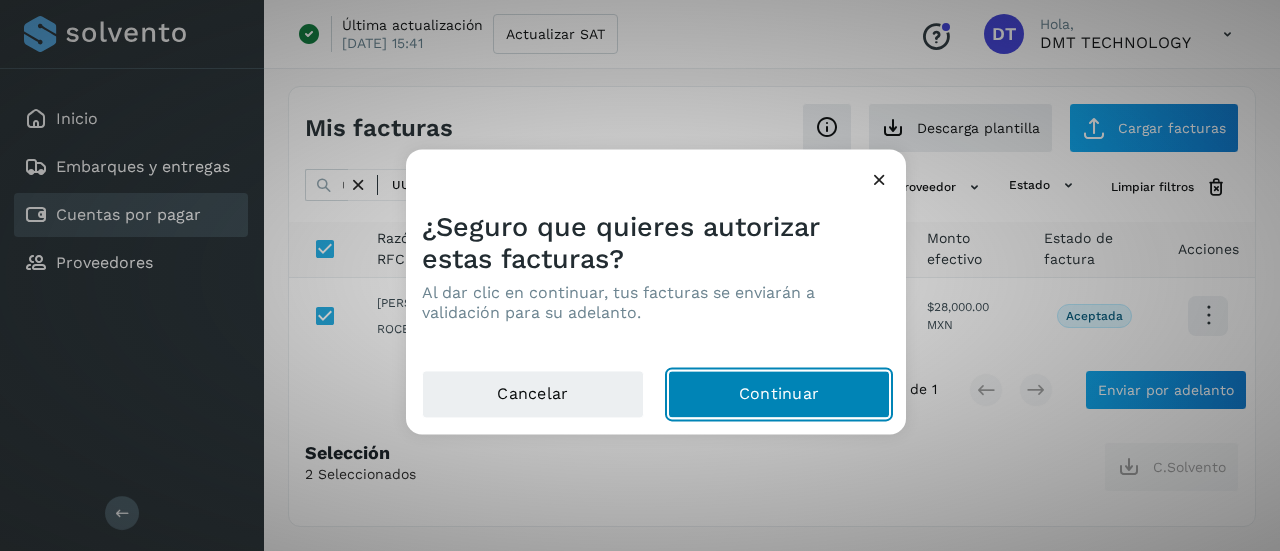click on "Continuar" 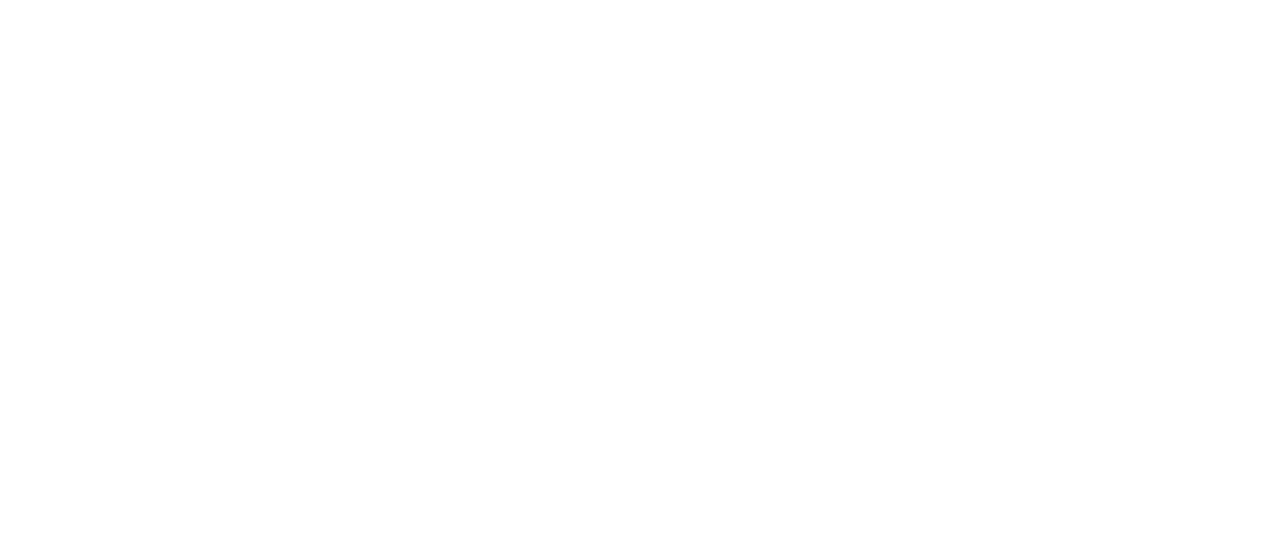 scroll, scrollTop: 0, scrollLeft: 0, axis: both 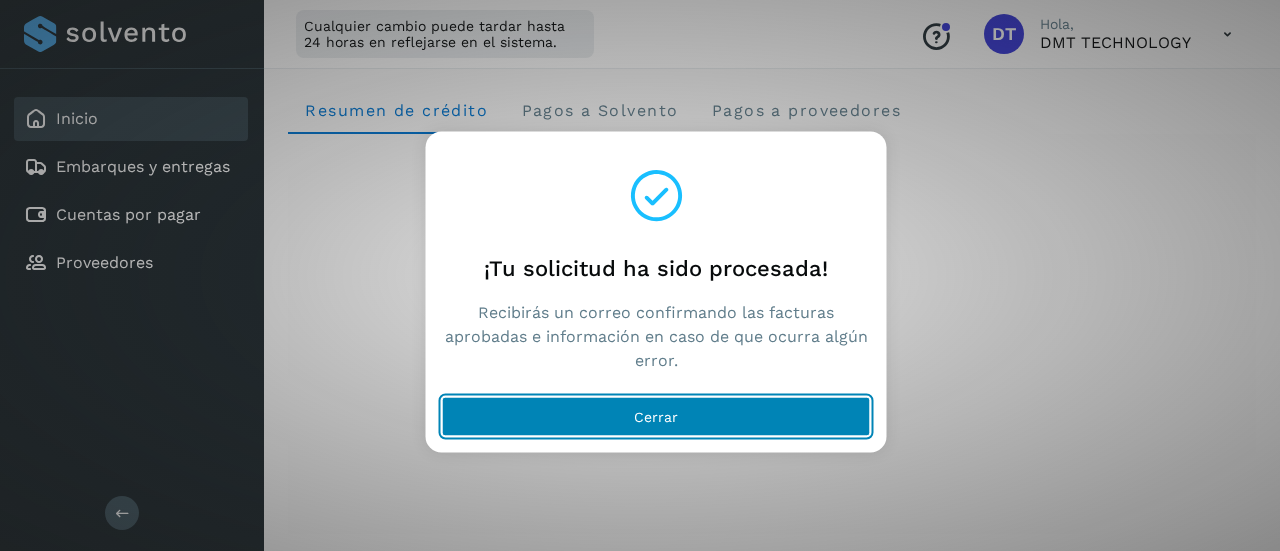 click on "Cerrar" 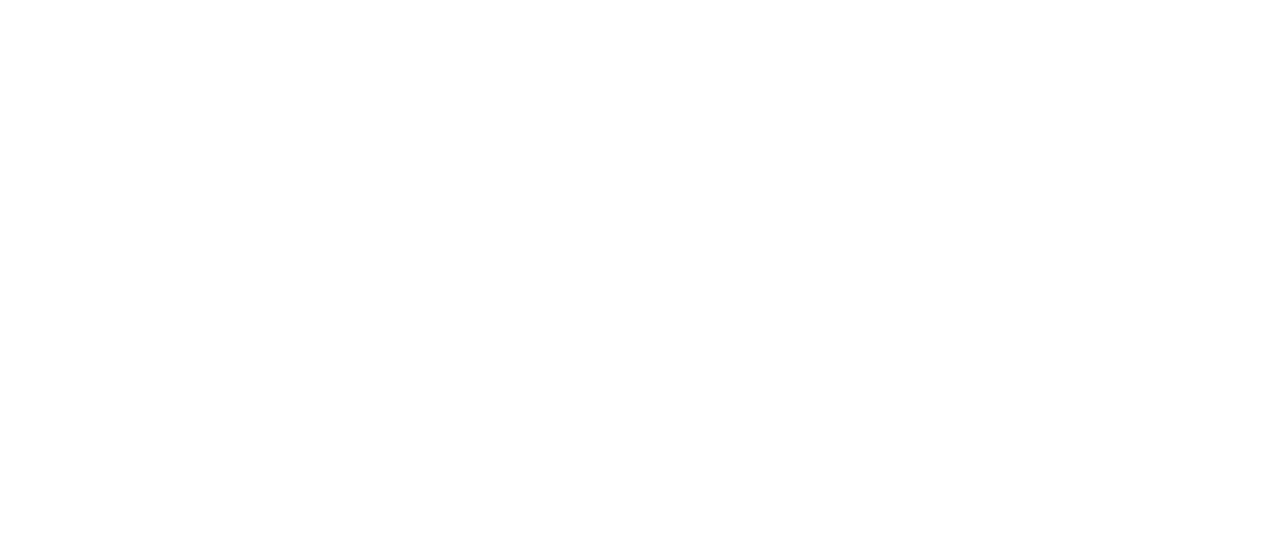 scroll, scrollTop: 0, scrollLeft: 0, axis: both 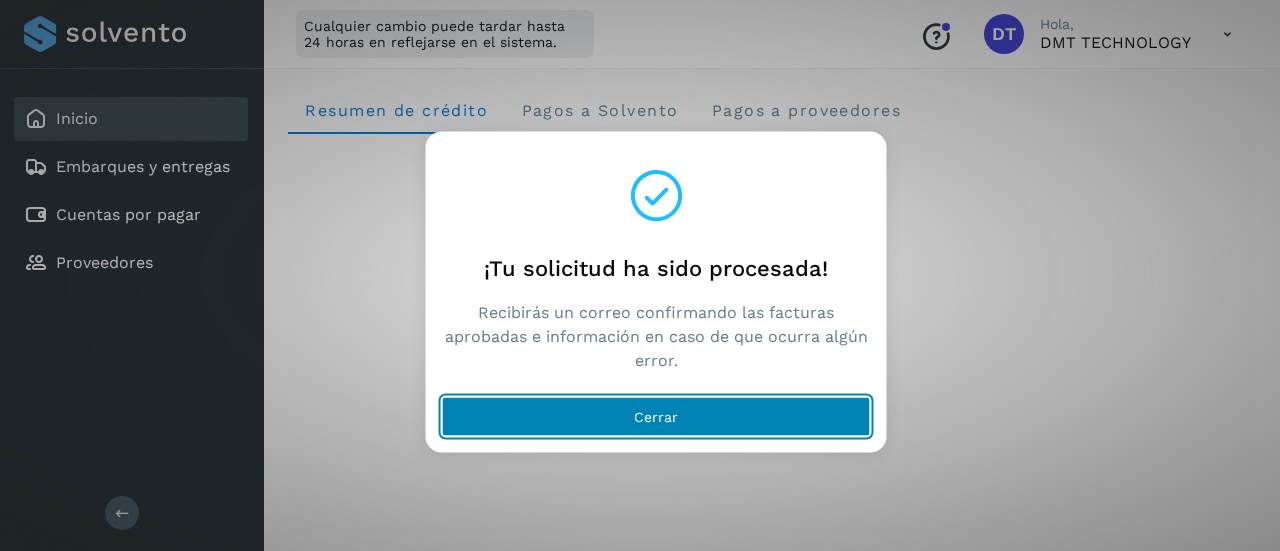 click on "Cerrar" 